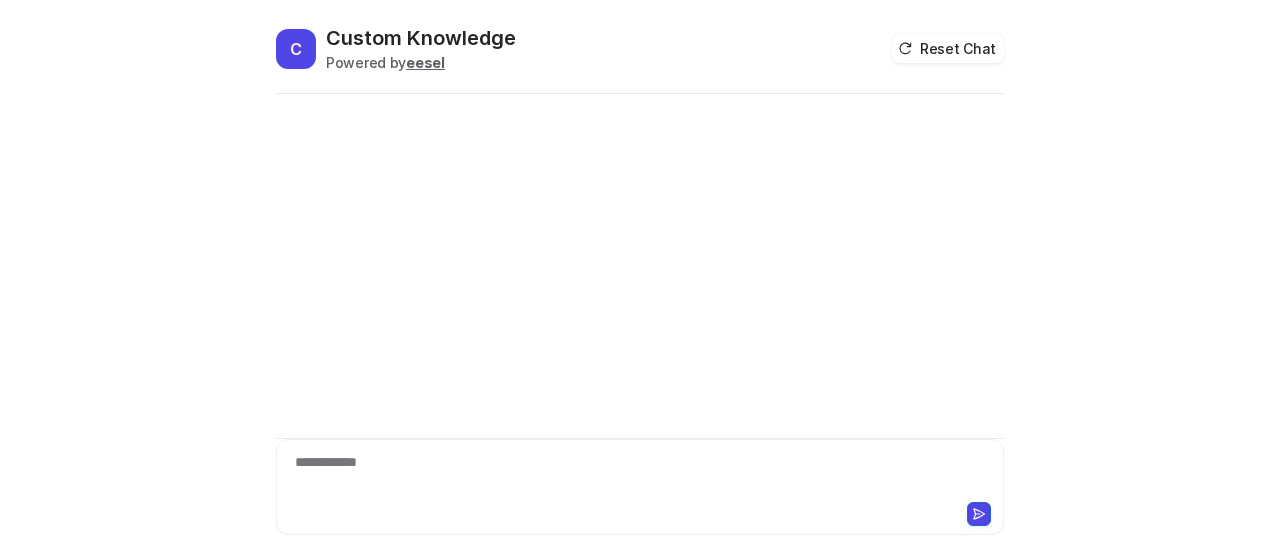 scroll, scrollTop: 0, scrollLeft: 0, axis: both 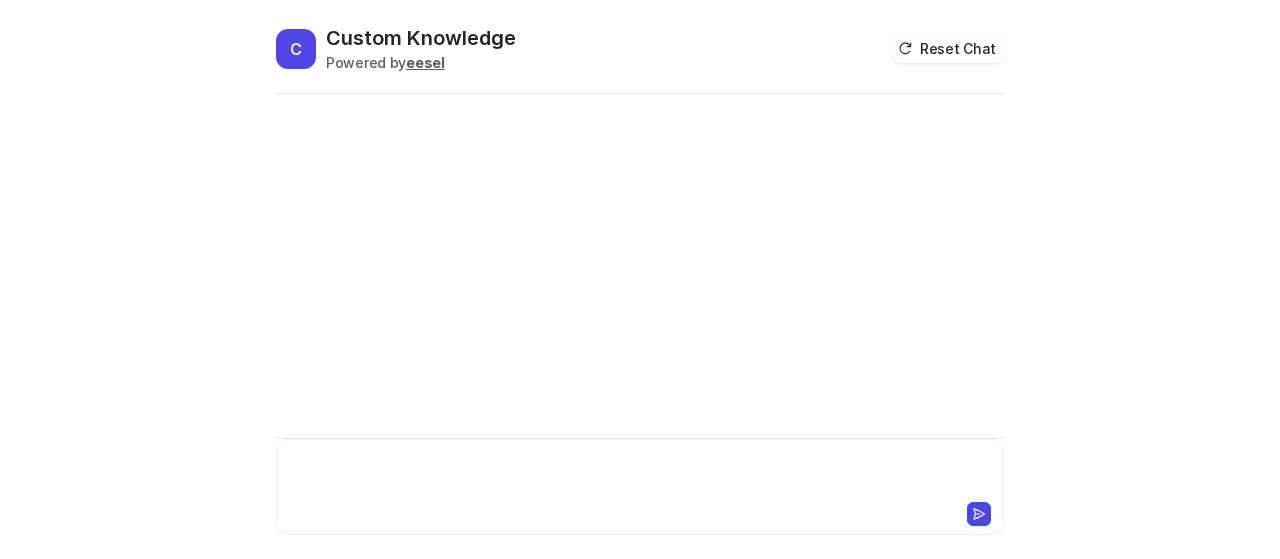 paste 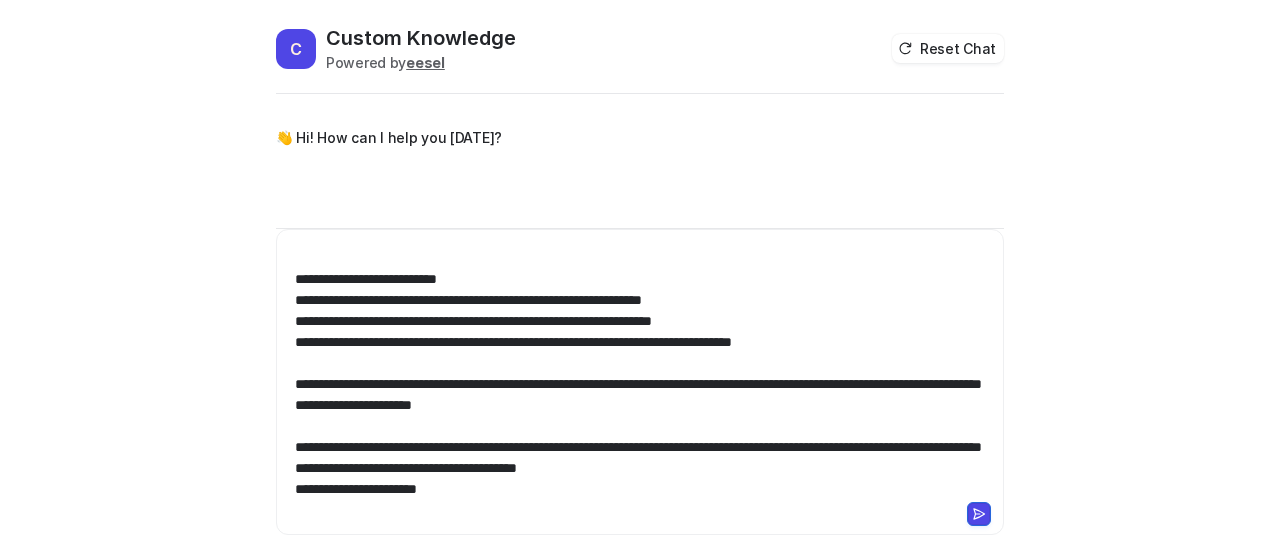 scroll, scrollTop: 74, scrollLeft: 0, axis: vertical 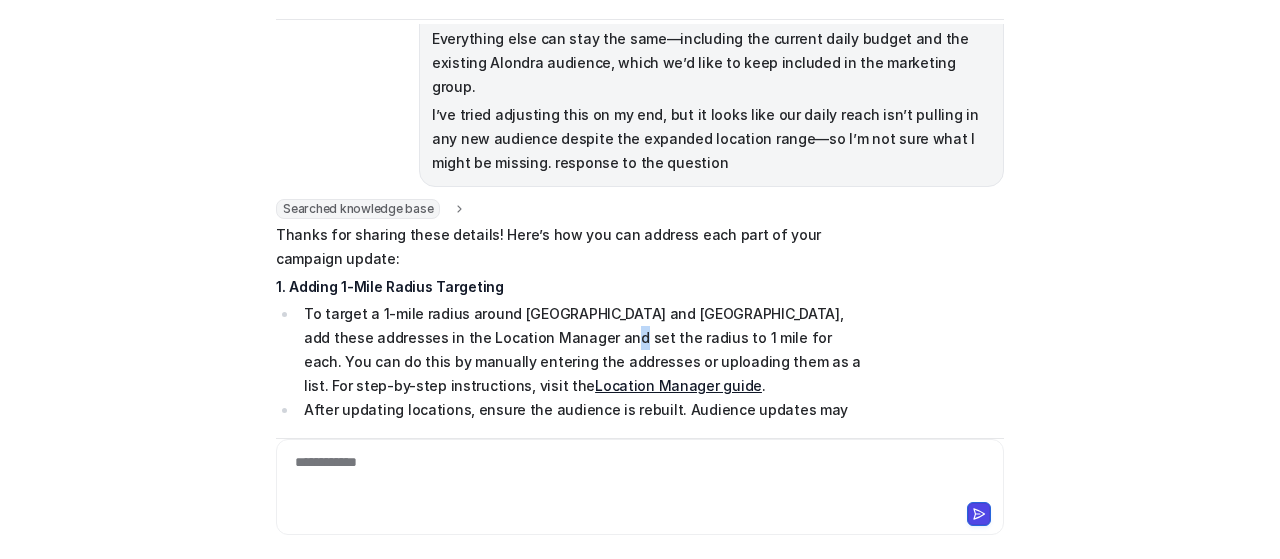 drag, startPoint x: 578, startPoint y: 283, endPoint x: 599, endPoint y: 276, distance: 22.135944 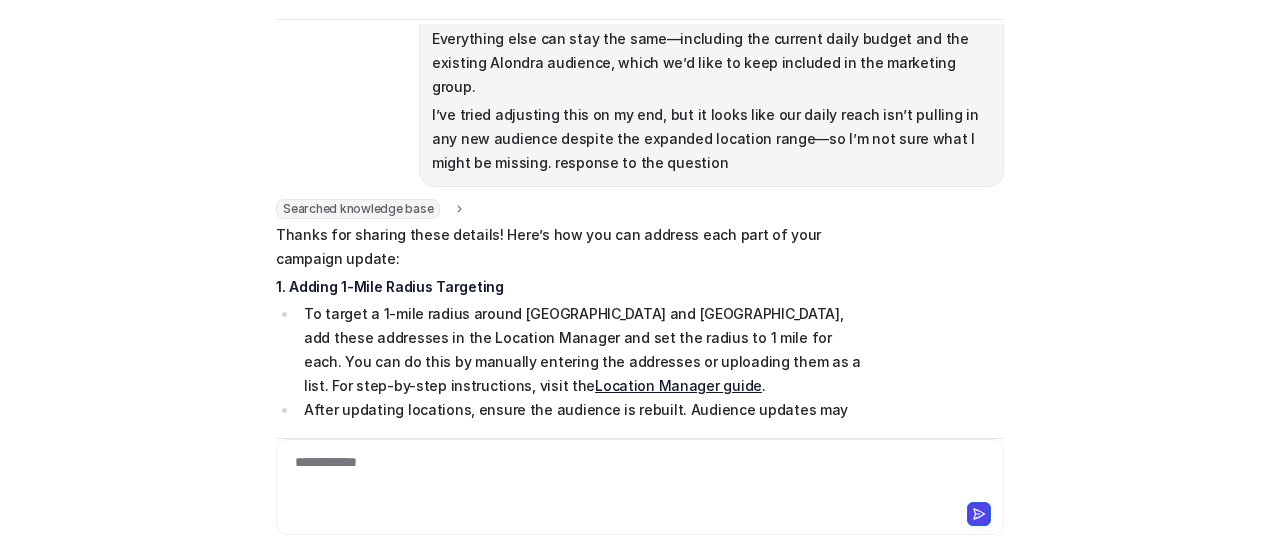 click on "1. Adding 1-Mile Radius Targeting" at bounding box center (568, 287) 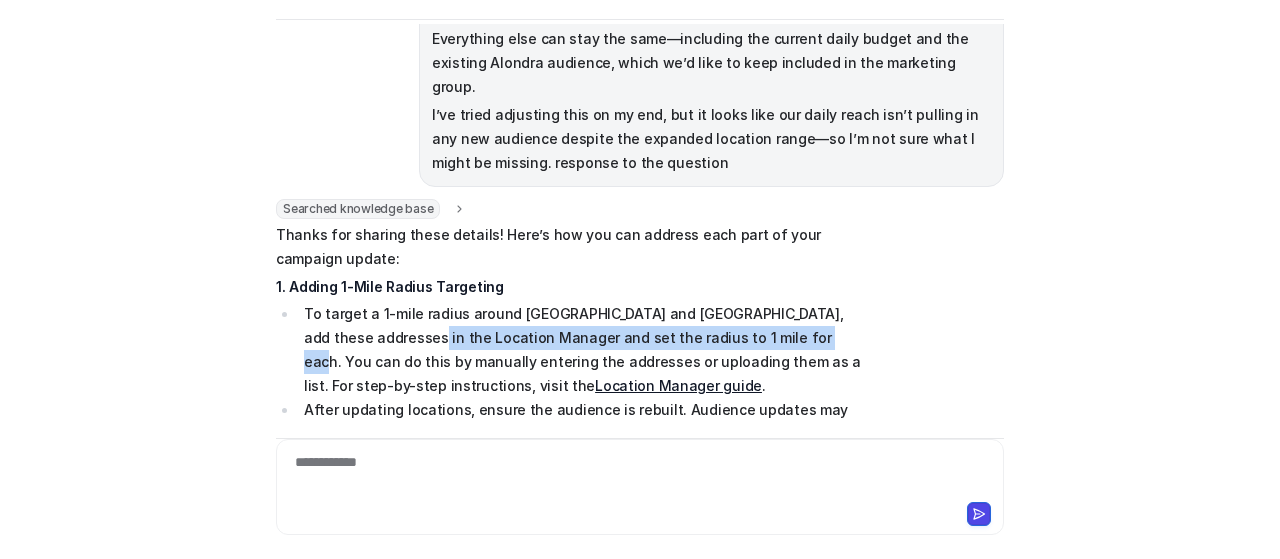 drag, startPoint x: 394, startPoint y: 293, endPoint x: 784, endPoint y: 286, distance: 390.0628 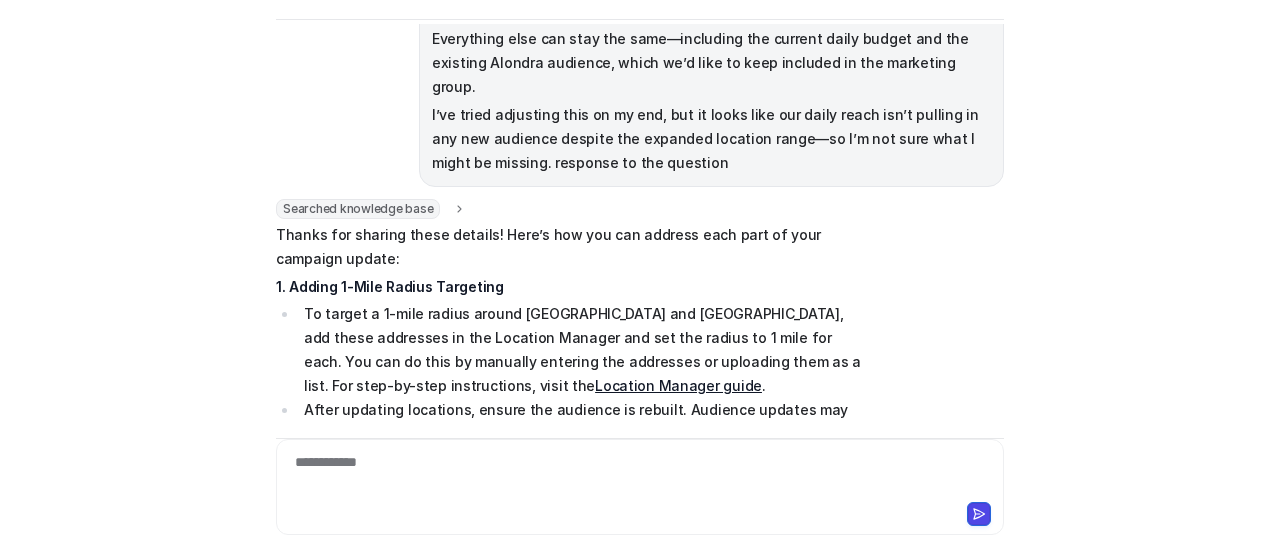 drag, startPoint x: 782, startPoint y: 317, endPoint x: 698, endPoint y: 318, distance: 84.00595 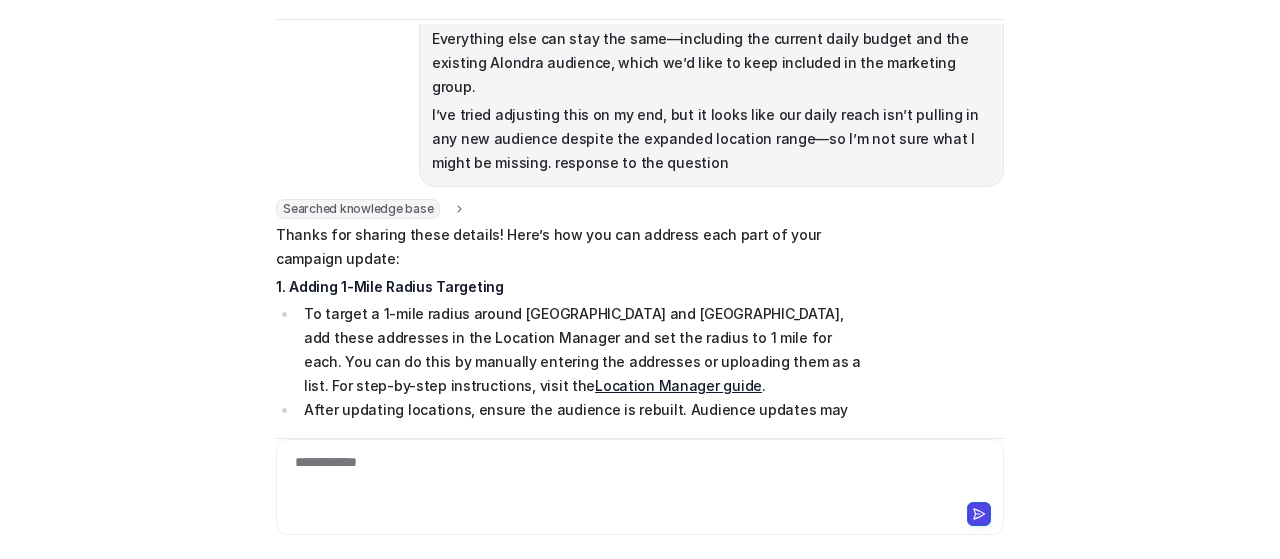 click on "To target a 1-mile radius around [GEOGRAPHIC_DATA] and [GEOGRAPHIC_DATA], add these addresses in the Location Manager and set the radius to 1 mile for each. You can do this by manually entering the addresses or uploading them as a list. For step-by-step instructions, visit the  Location Manager guide ." at bounding box center [579, 350] 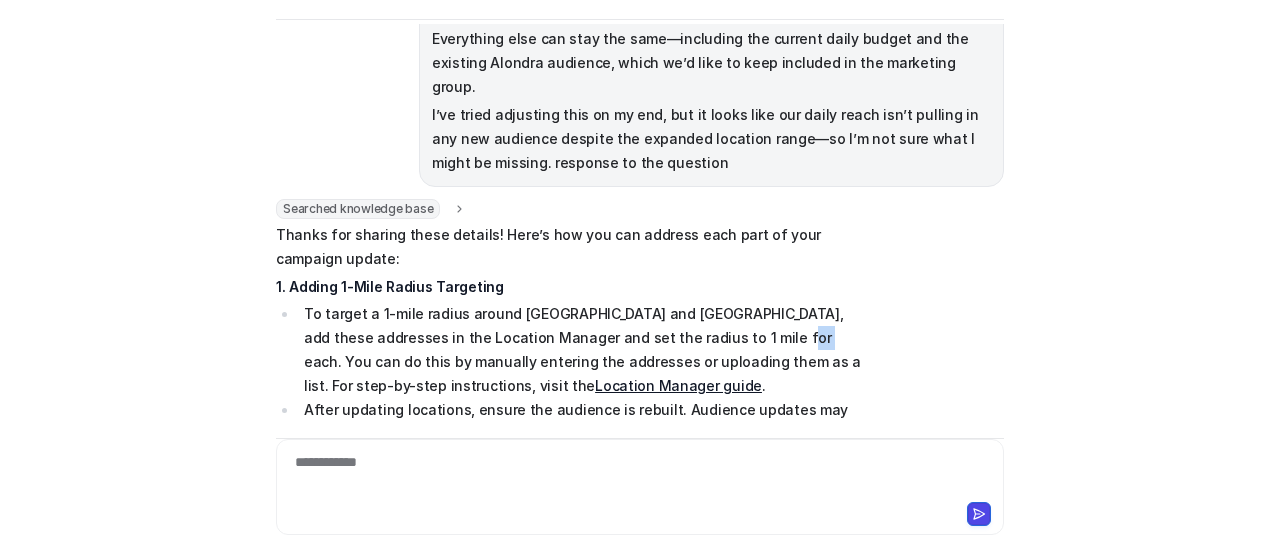 click on "To target a 1-mile radius around [GEOGRAPHIC_DATA] and [GEOGRAPHIC_DATA], add these addresses in the Location Manager and set the radius to 1 mile for each. You can do this by manually entering the addresses or uploading them as a list. For step-by-step instructions, visit the  Location Manager guide ." at bounding box center (579, 350) 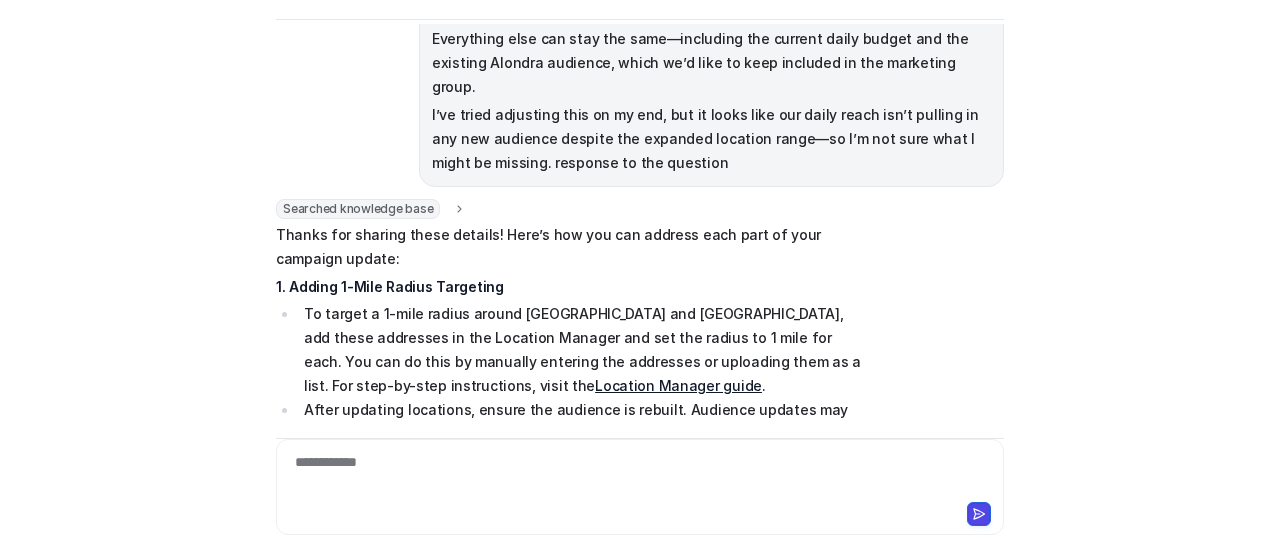 click on "To target a 1-mile radius around [GEOGRAPHIC_DATA] and [GEOGRAPHIC_DATA], add these addresses in the Location Manager and set the radius to 1 mile for each. You can do this by manually entering the addresses or uploading them as a list. For step-by-step instructions, visit the  Location Manager guide ." at bounding box center (579, 350) 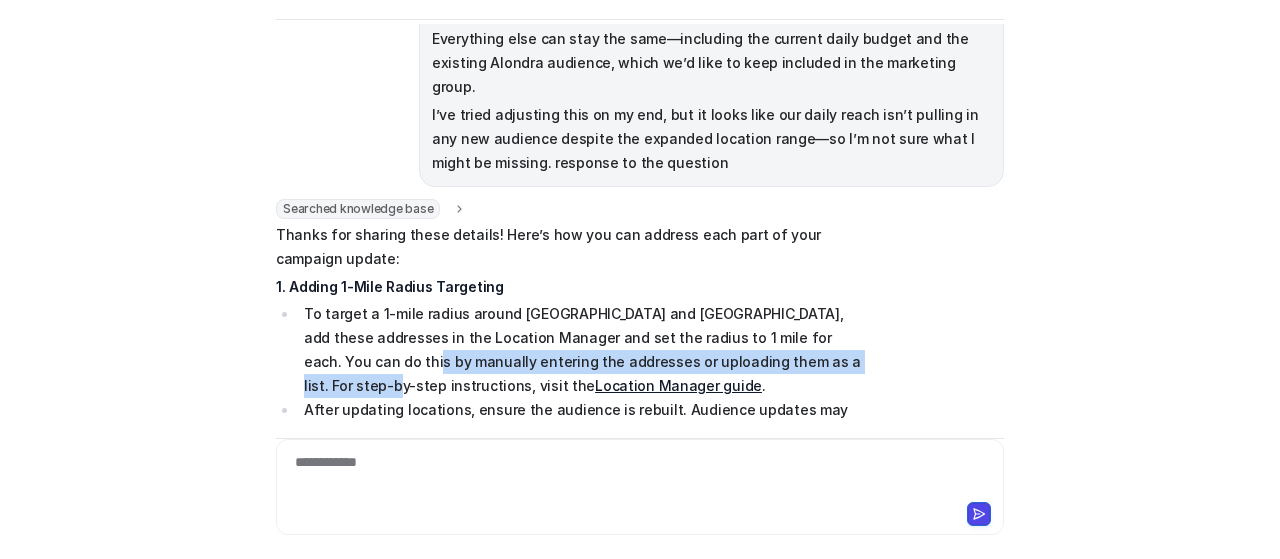 drag, startPoint x: 354, startPoint y: 317, endPoint x: 859, endPoint y: 318, distance: 505.00098 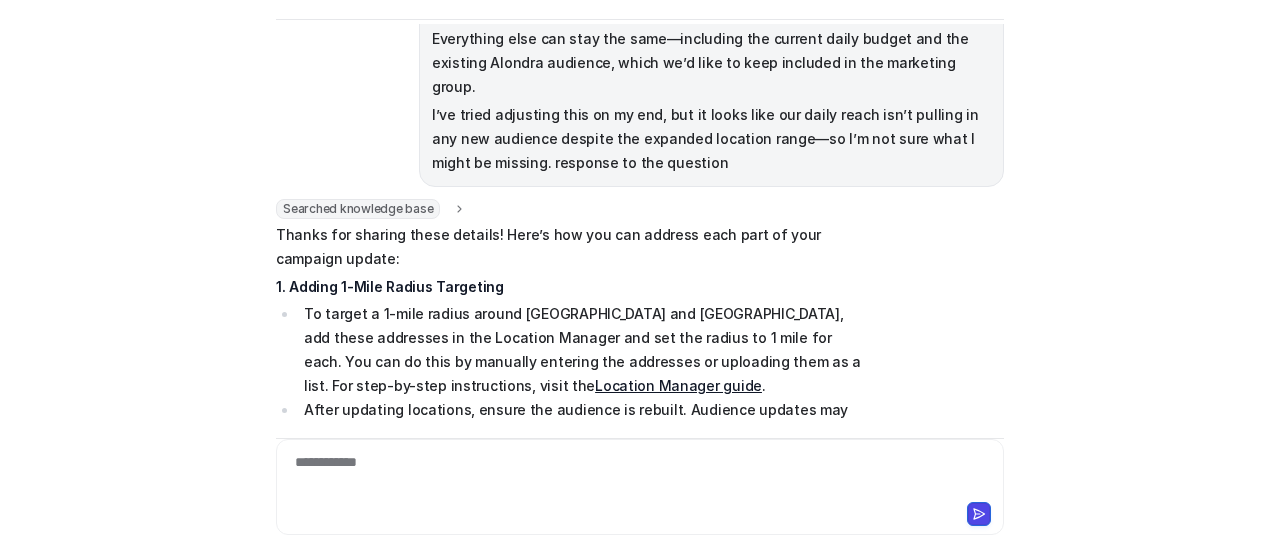 scroll, scrollTop: 379, scrollLeft: 0, axis: vertical 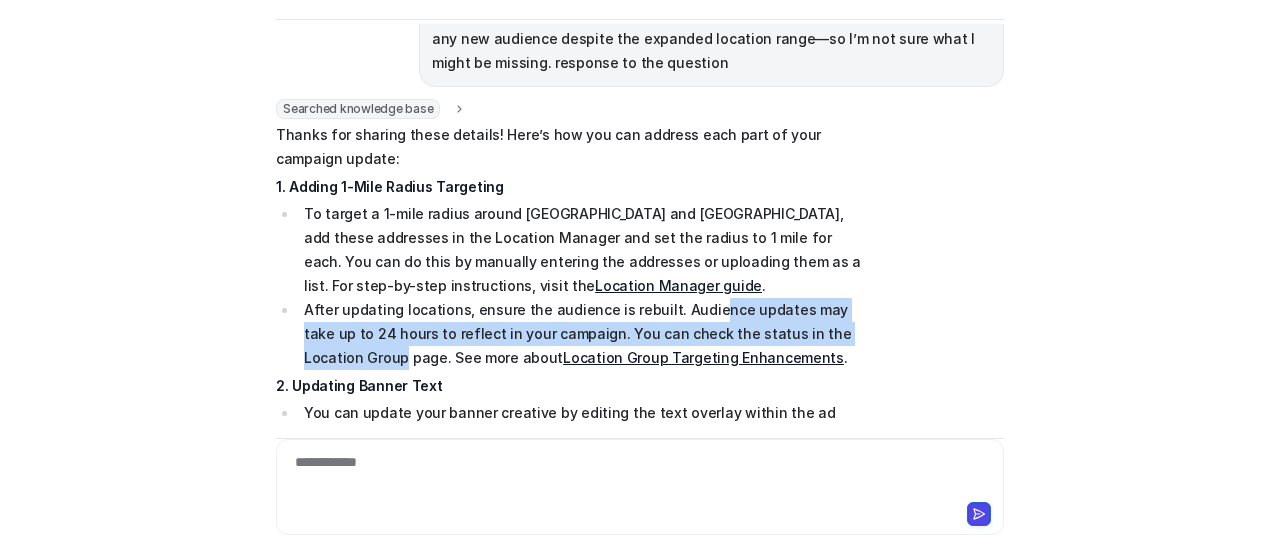 drag, startPoint x: 694, startPoint y: 259, endPoint x: 919, endPoint y: 279, distance: 225.88715 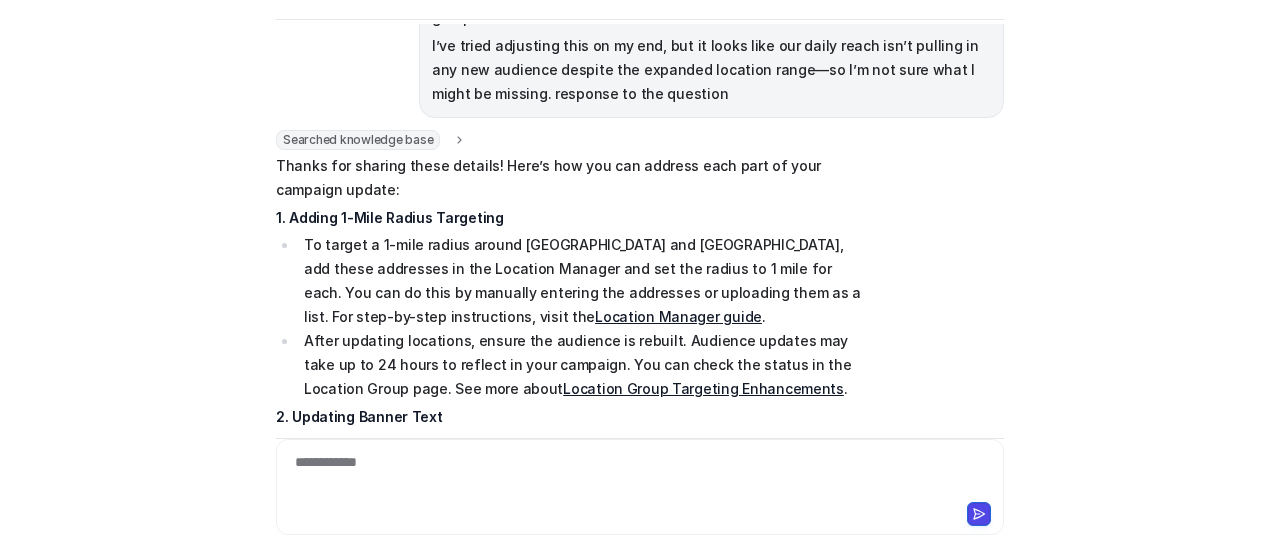 scroll, scrollTop: 379, scrollLeft: 0, axis: vertical 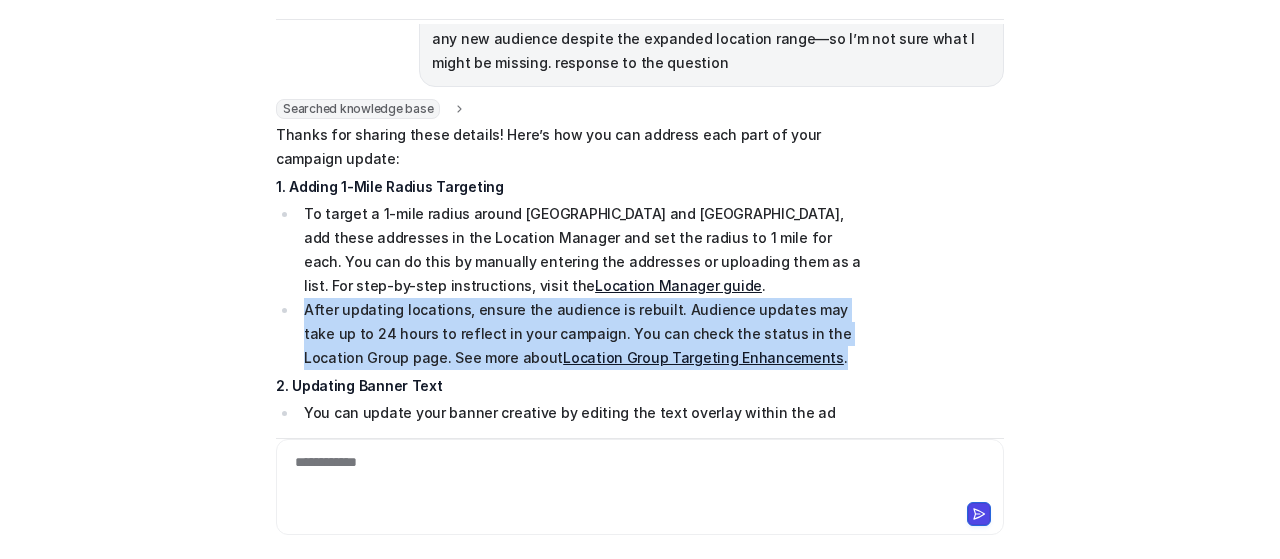 drag, startPoint x: 298, startPoint y: 258, endPoint x: 708, endPoint y: 297, distance: 411.8507 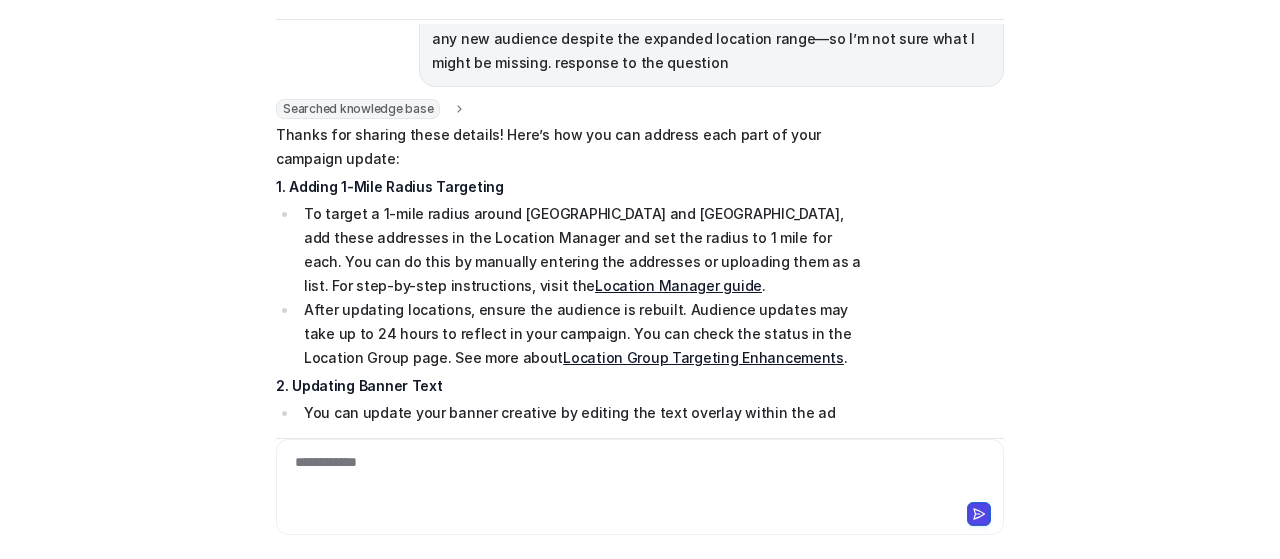 click on "2. Updating Banner Text" at bounding box center (568, 386) 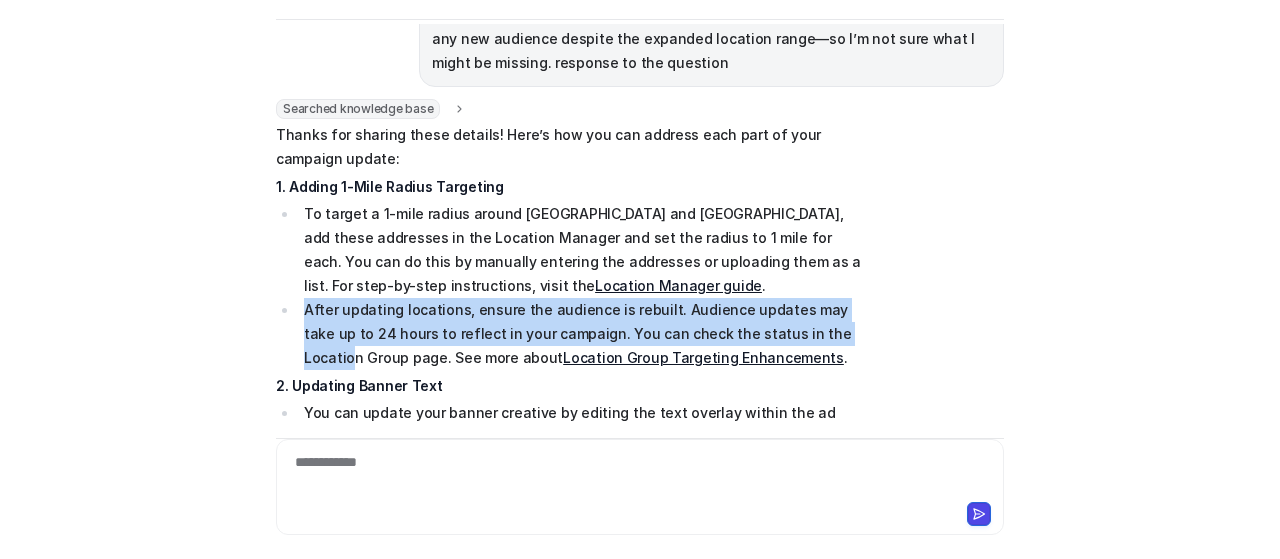drag, startPoint x: 282, startPoint y: 257, endPoint x: 806, endPoint y: 289, distance: 524.9762 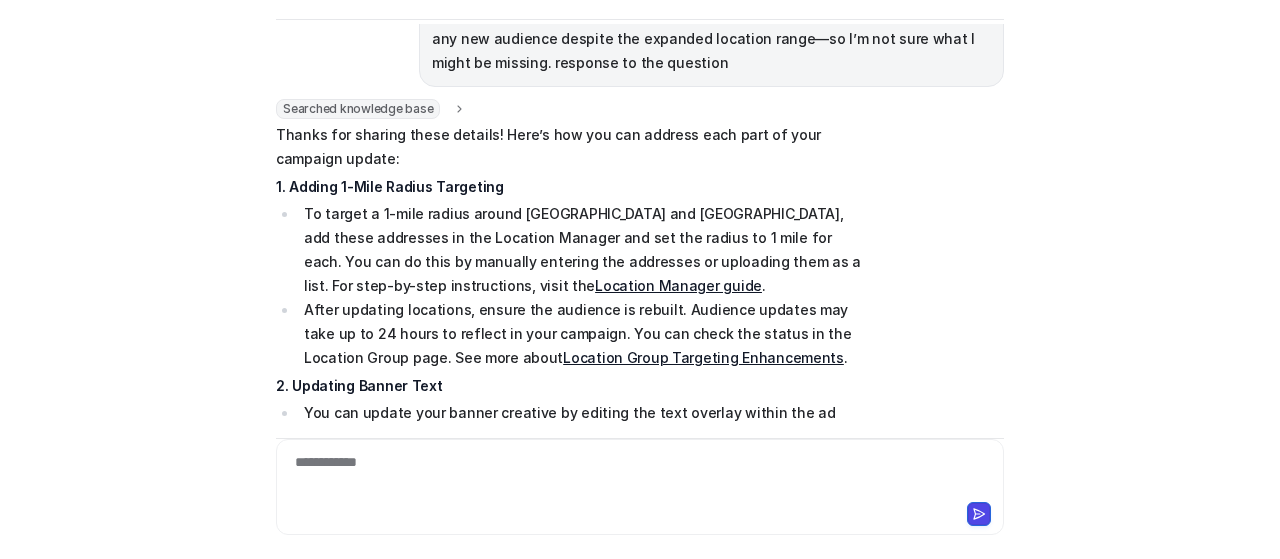 click on "Searched knowledge base search_queries :  "relaunch ad campaign update location radius,add 1-mile radius [GEOGRAPHIC_DATA],update banner text ad campaign,daily reach not updating after location change,retain existing audience in marketing group" url :  "null" Thanks for sharing these details! Here’s how you can address each part of your campaign update:
1. Adding 1-Mile Radius Targeting
To target a 1-mile radius around [GEOGRAPHIC_DATA] and [GEOGRAPHIC_DATA], add these addresses in the Location Manager and set the radius to 1 mile for each. You can do this by manually entering the addresses or uploading them as a list. For step-by-step instructions, visit the  Location Manager guide .
After updating locations, ensure the audience is rebuilt. Audience updates may take up to 24 hours to reflect in your campaign. You can check the status in the Location Group page. See more about  Location Group Targeting Enhancements .
2. Updating Banner Text
Setting up Ad Group creative(s)  article." at bounding box center (640, 518) 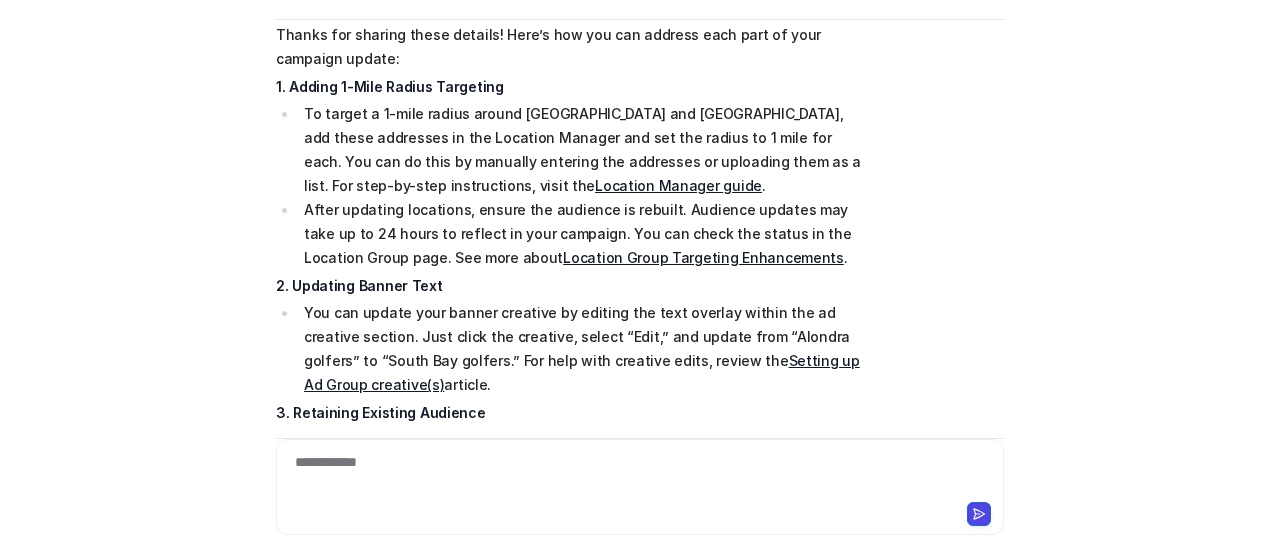 click on "Searched knowledge base search_queries :  "relaunch ad campaign update location radius,add 1-mile radius [GEOGRAPHIC_DATA],update banner text ad campaign,daily reach not updating after location change,retain existing audience in marketing group" url :  "null" Thanks for sharing these details! Here’s how you can address each part of your campaign update:
1. Adding 1-Mile Radius Targeting
To target a 1-mile radius around [GEOGRAPHIC_DATA] and [GEOGRAPHIC_DATA], add these addresses in the Location Manager and set the radius to 1 mile for each. You can do this by manually entering the addresses or uploading them as a list. For step-by-step instructions, visit the  Location Manager guide .
After updating locations, ensure the audience is rebuilt. Audience updates may take up to 24 hours to reflect in your campaign. You can check the status in the Location Group page. See more about  Location Group Targeting Enhancements .
2. Updating Banner Text
Setting up Ad Group creative(s)  article." at bounding box center [640, 418] 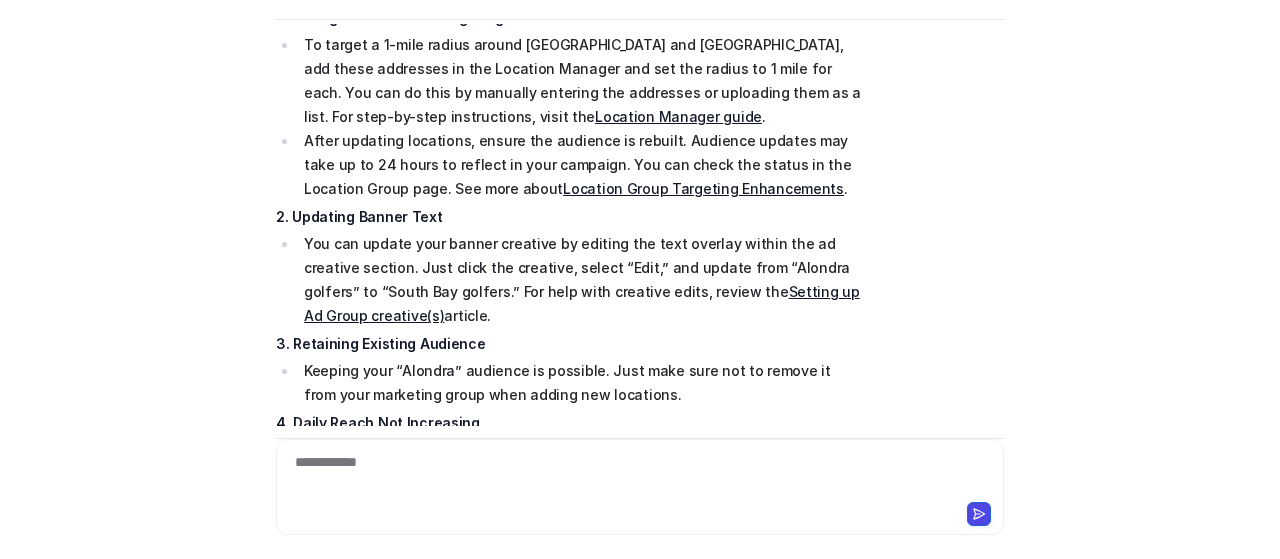 scroll, scrollTop: 579, scrollLeft: 0, axis: vertical 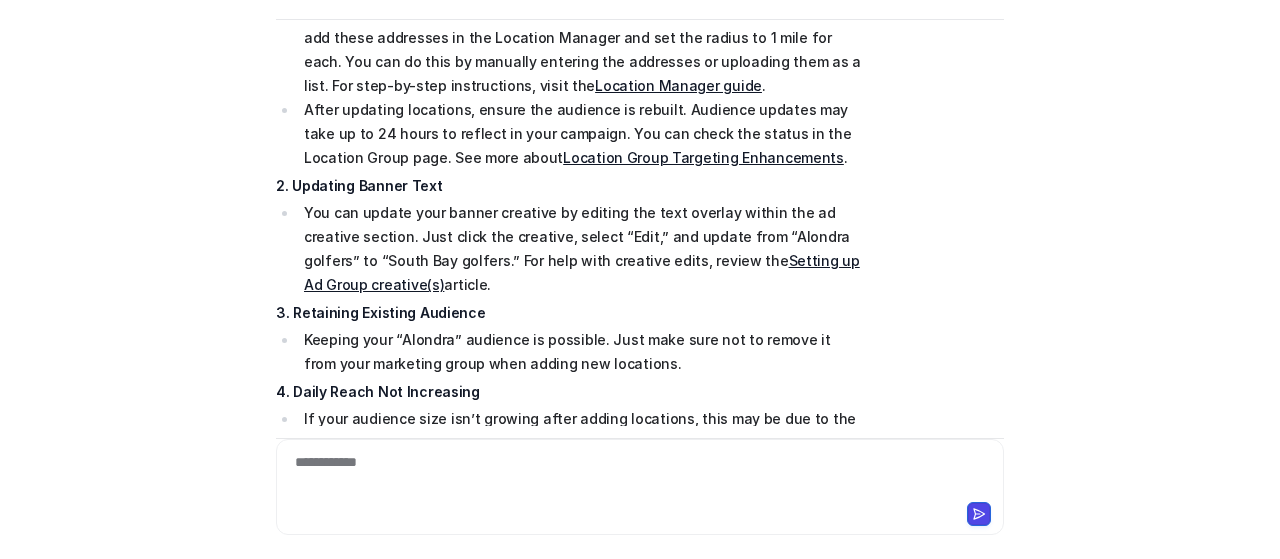 click on "Keeping your “Alondra” audience is possible. Just make sure not to remove it from your marketing group when adding new locations." at bounding box center (579, 352) 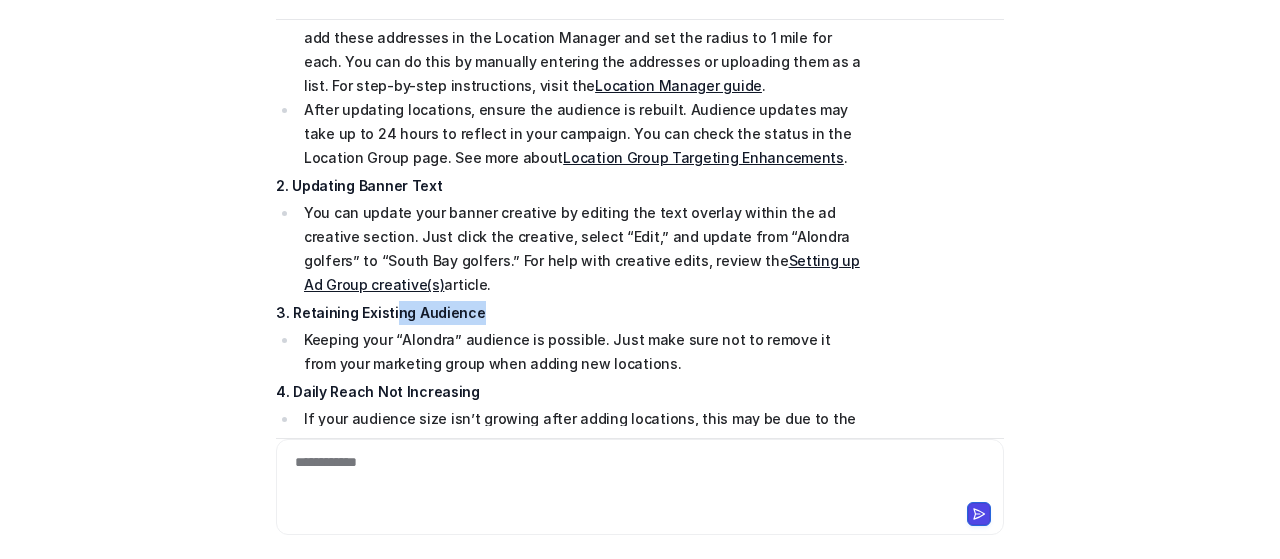 drag, startPoint x: 382, startPoint y: 265, endPoint x: 516, endPoint y: 265, distance: 134 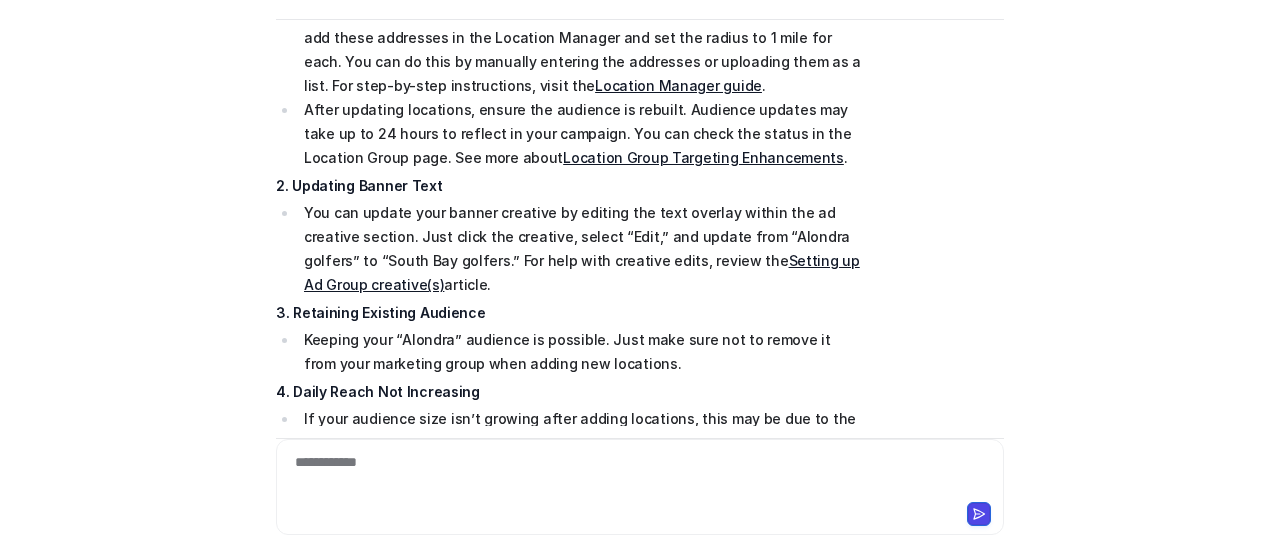 click on "Keeping your “Alondra” audience is possible. Just make sure not to remove it from your marketing group when adding new locations." at bounding box center [579, 352] 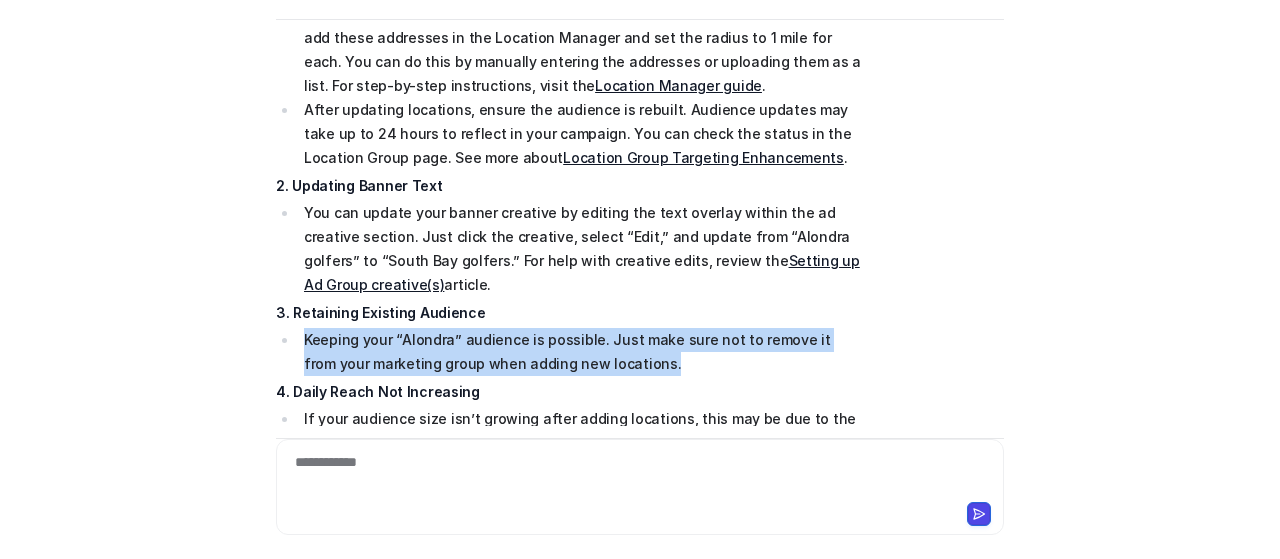 drag, startPoint x: 599, startPoint y: 316, endPoint x: 276, endPoint y: 295, distance: 323.68195 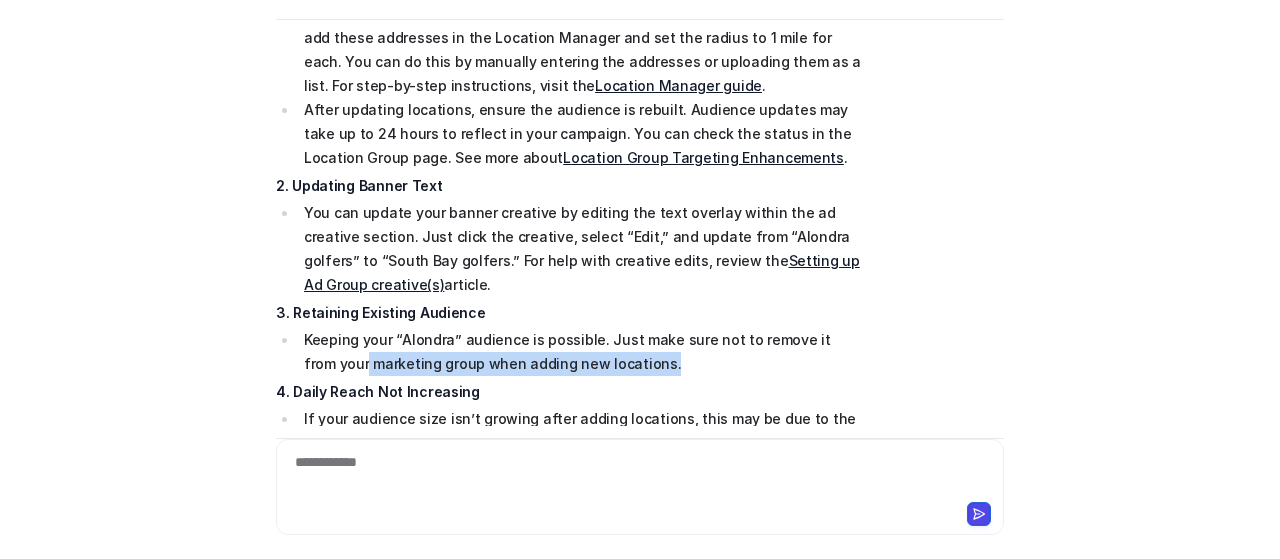 drag, startPoint x: 885, startPoint y: 288, endPoint x: 743, endPoint y: 321, distance: 145.78409 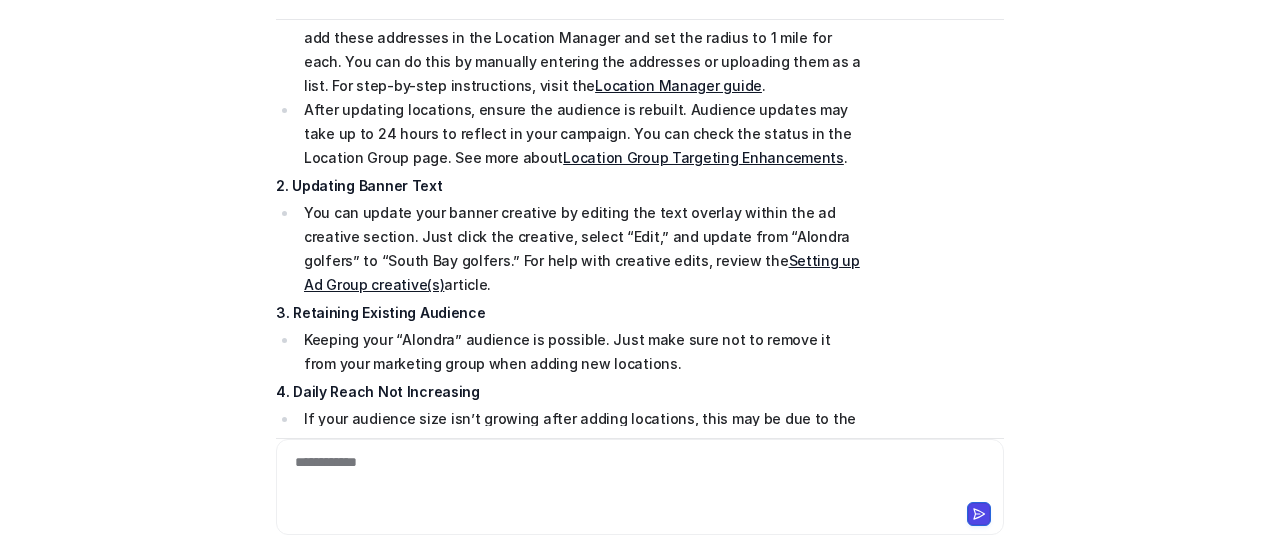 scroll, scrollTop: 679, scrollLeft: 0, axis: vertical 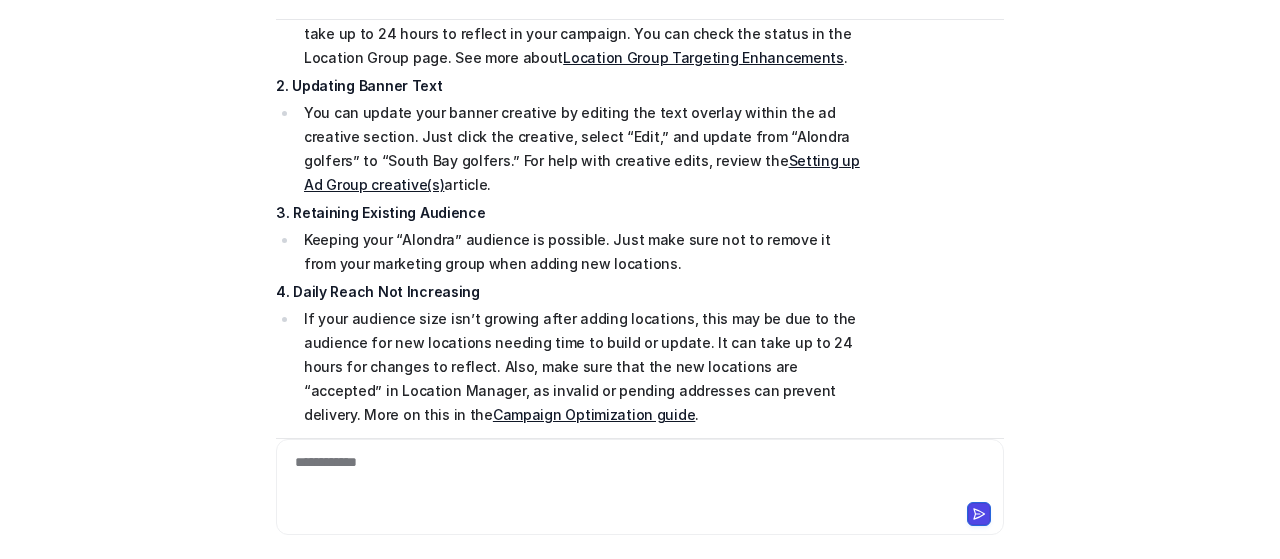 click on "If your audience size isn’t growing after adding locations, this may be due to the audience for new locations needing time to build or update. It can take up to 24 hours for changes to reflect. Also, make sure that the new locations are “accepted” in Location Manager, as invalid or pending addresses can prevent delivery. More on this in the  Campaign Optimization guide ." at bounding box center (579, 367) 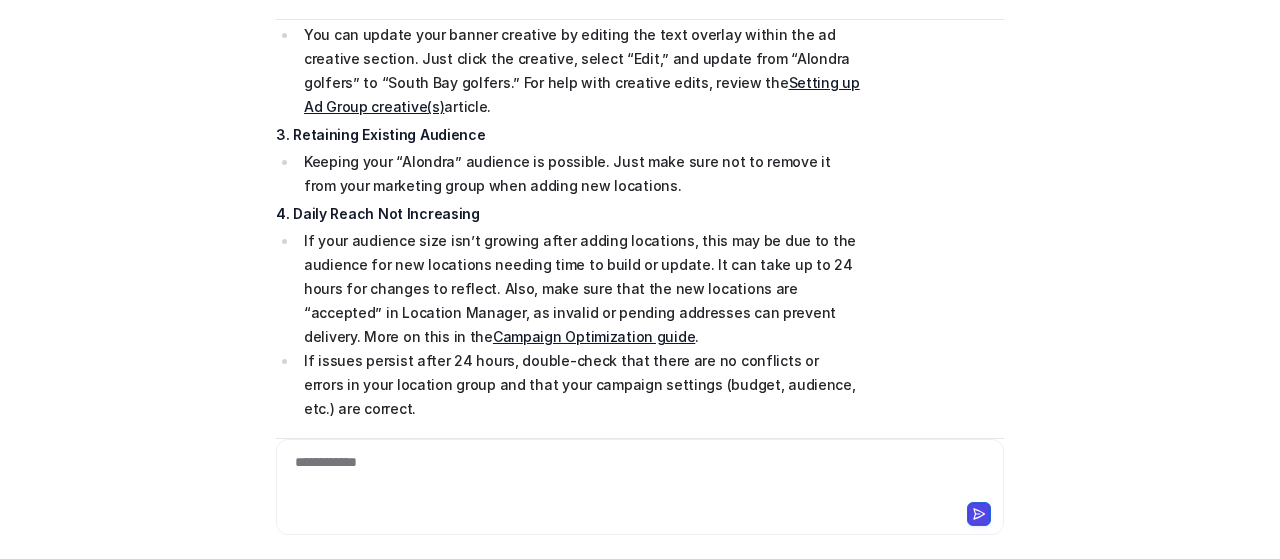 scroll, scrollTop: 864, scrollLeft: 0, axis: vertical 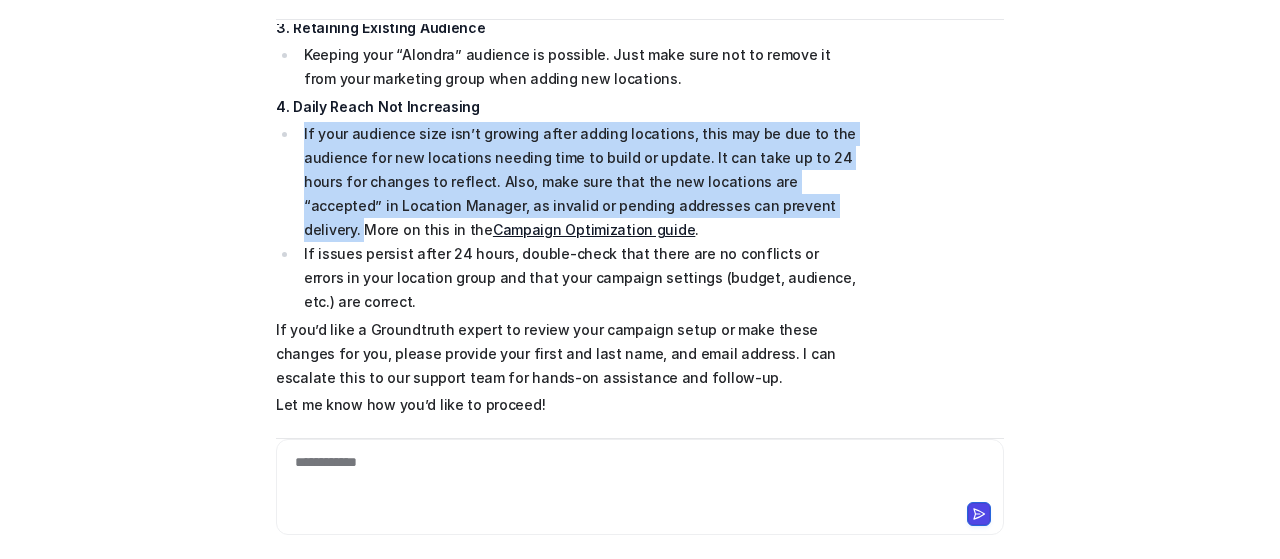 drag, startPoint x: 295, startPoint y: 79, endPoint x: 765, endPoint y: 157, distance: 476.42838 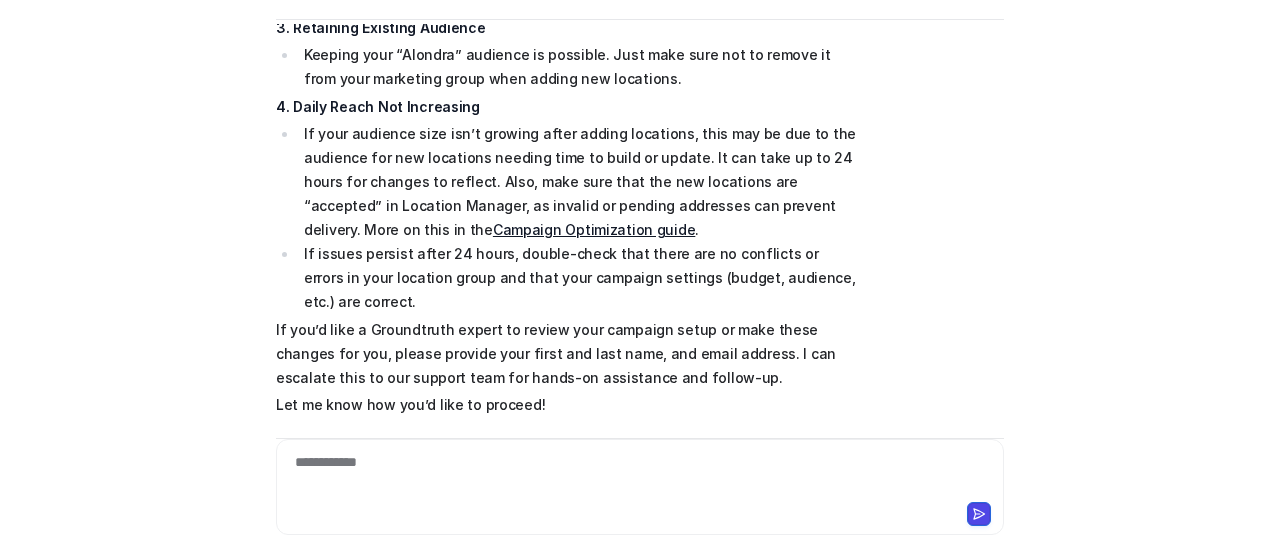 click on "If issues persist after 24 hours, double-check that there are no conflicts or errors in your location group and that your campaign settings (budget, audience, etc.) are correct." at bounding box center [579, 278] 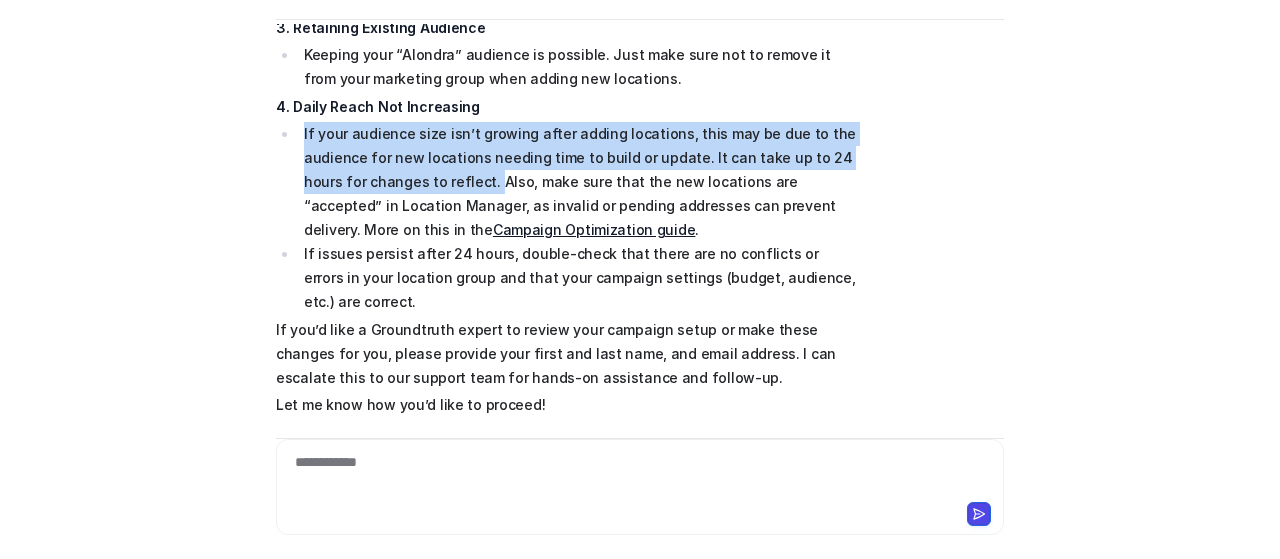 drag, startPoint x: 442, startPoint y: 129, endPoint x: 294, endPoint y: 89, distance: 153.31015 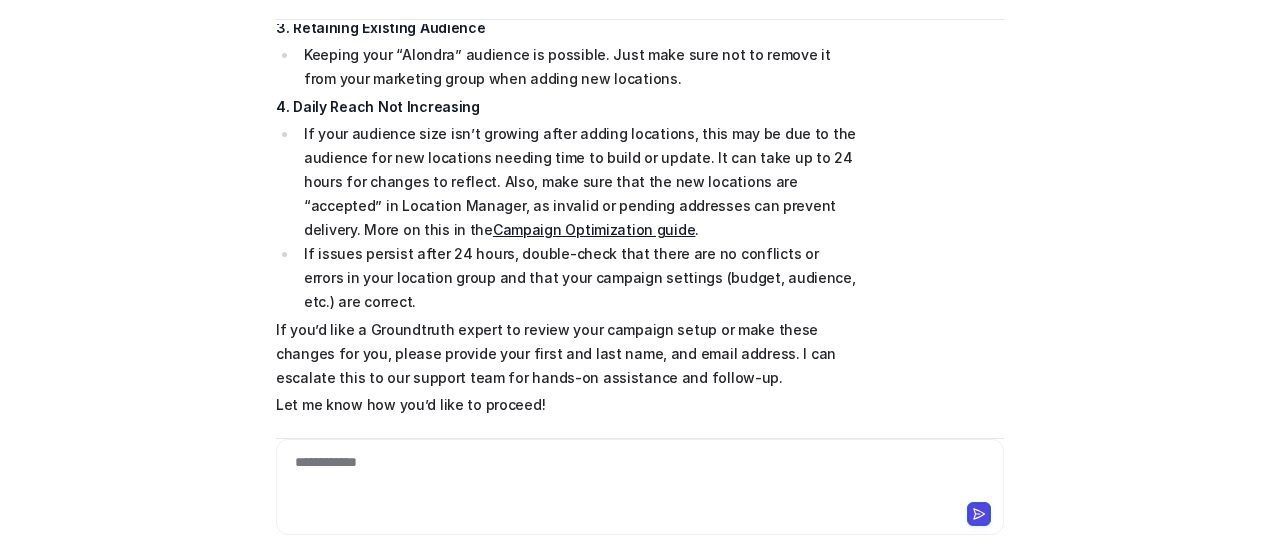 click on "If issues persist after 24 hours, double-check that there are no conflicts or errors in your location group and that your campaign settings (budget, audience, etc.) are correct." at bounding box center (579, 278) 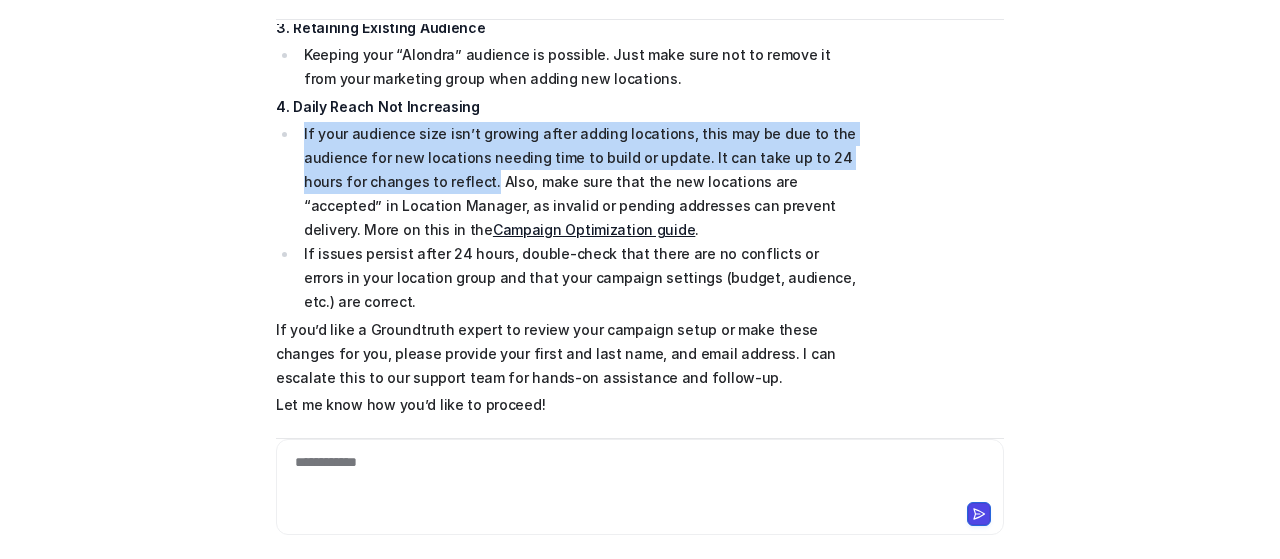 drag, startPoint x: 294, startPoint y: 80, endPoint x: 438, endPoint y: 141, distance: 156.38734 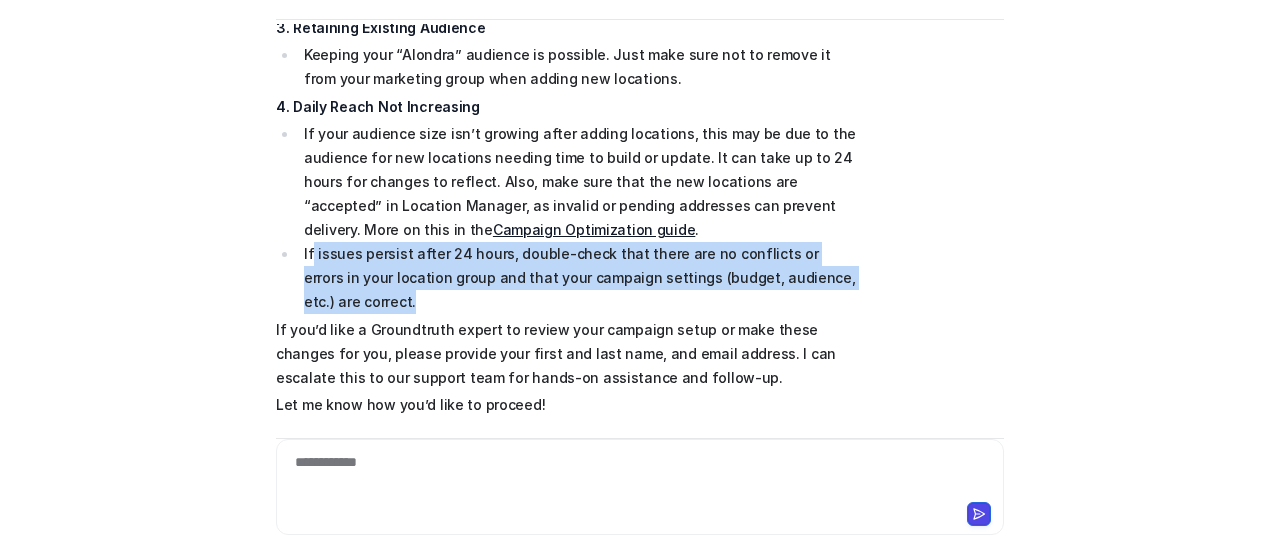 drag, startPoint x: 304, startPoint y: 205, endPoint x: 565, endPoint y: 250, distance: 264.8509 